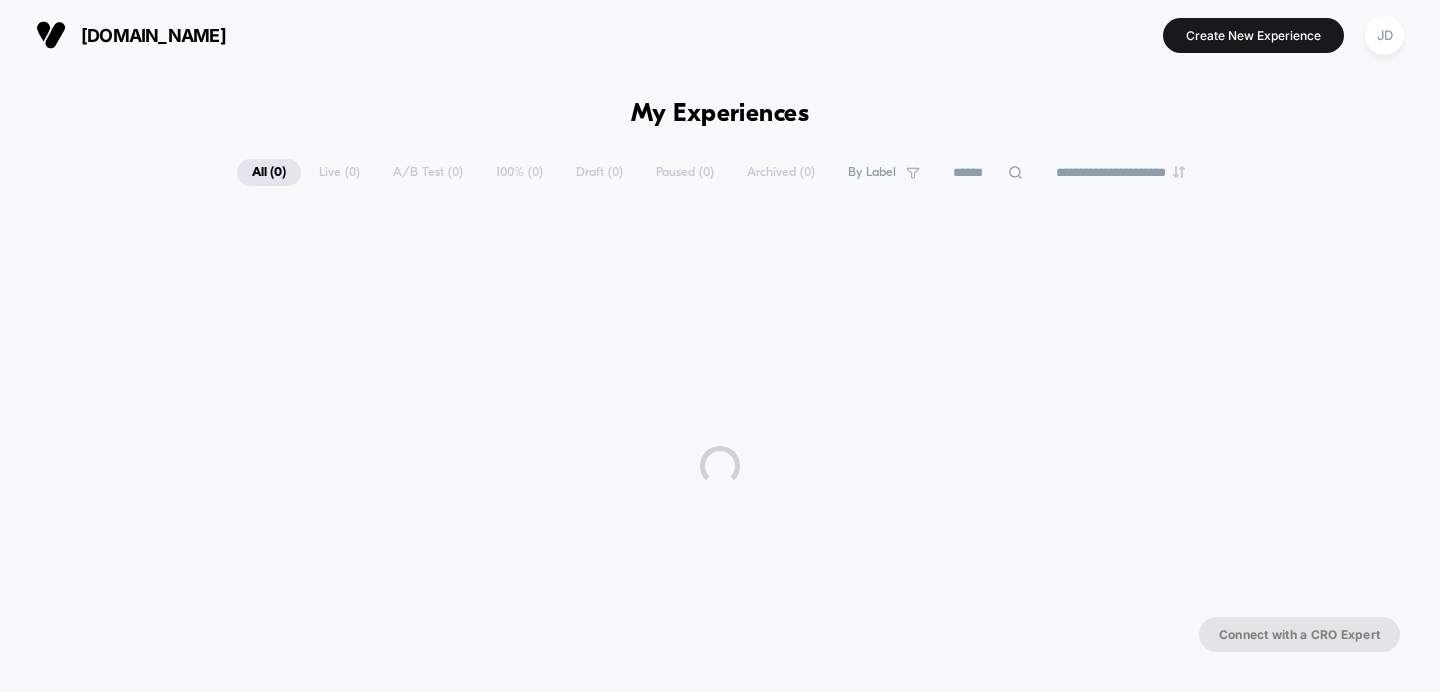 scroll, scrollTop: 0, scrollLeft: 0, axis: both 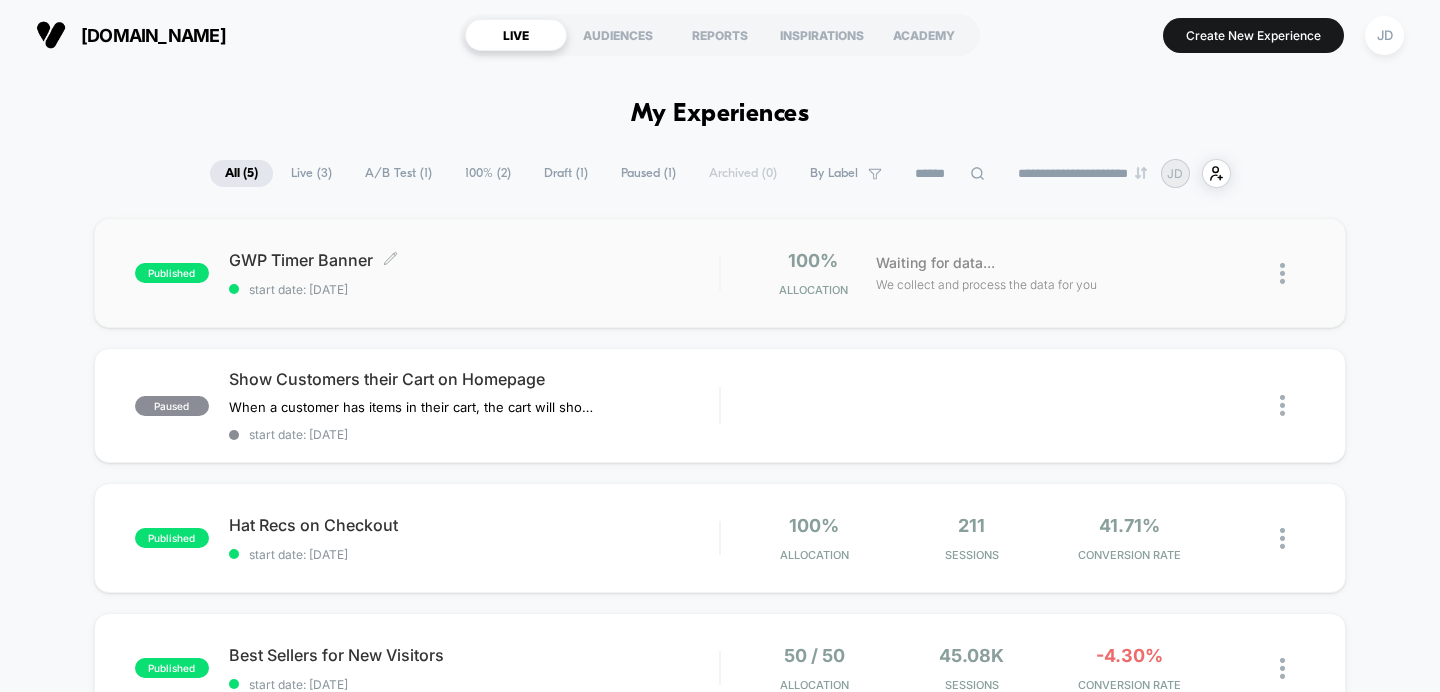 click on "GWP Timer Banner Click to edit experience details" at bounding box center (474, 260) 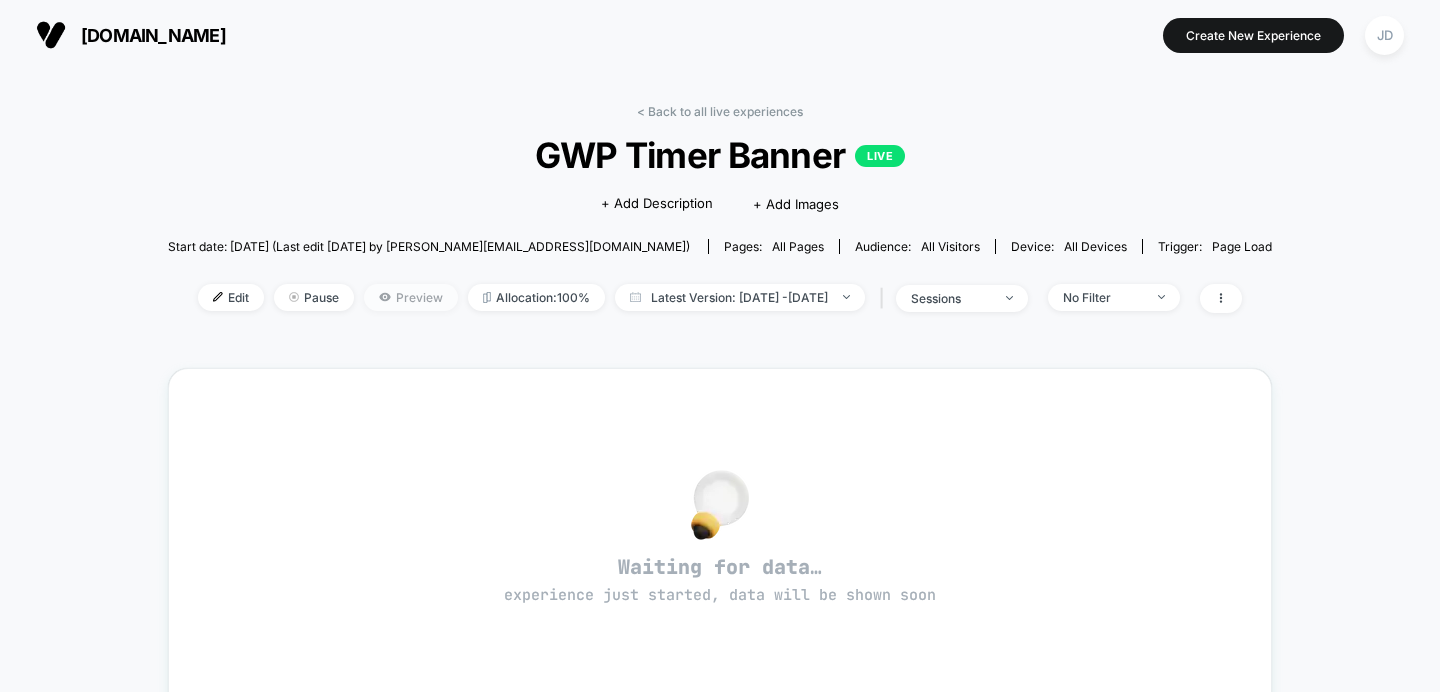 click on "Preview" at bounding box center (411, 297) 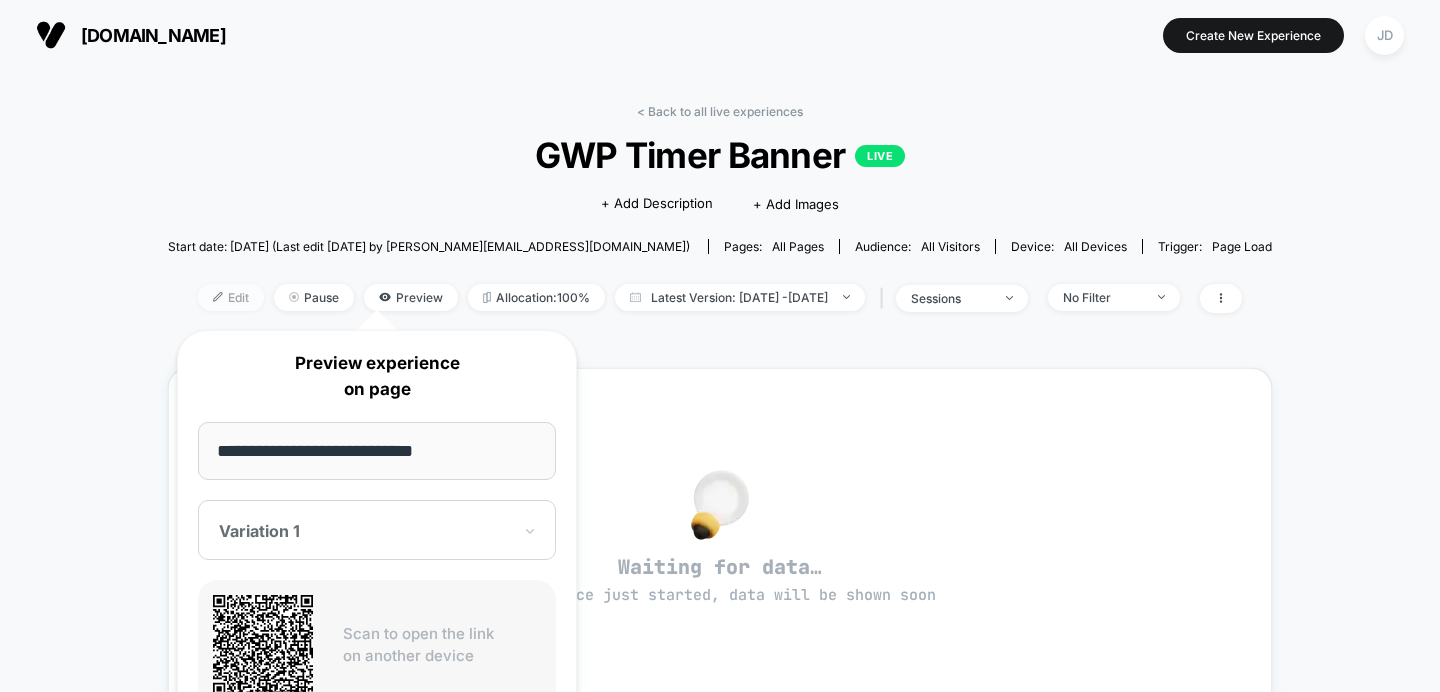 click on "Edit" at bounding box center (231, 297) 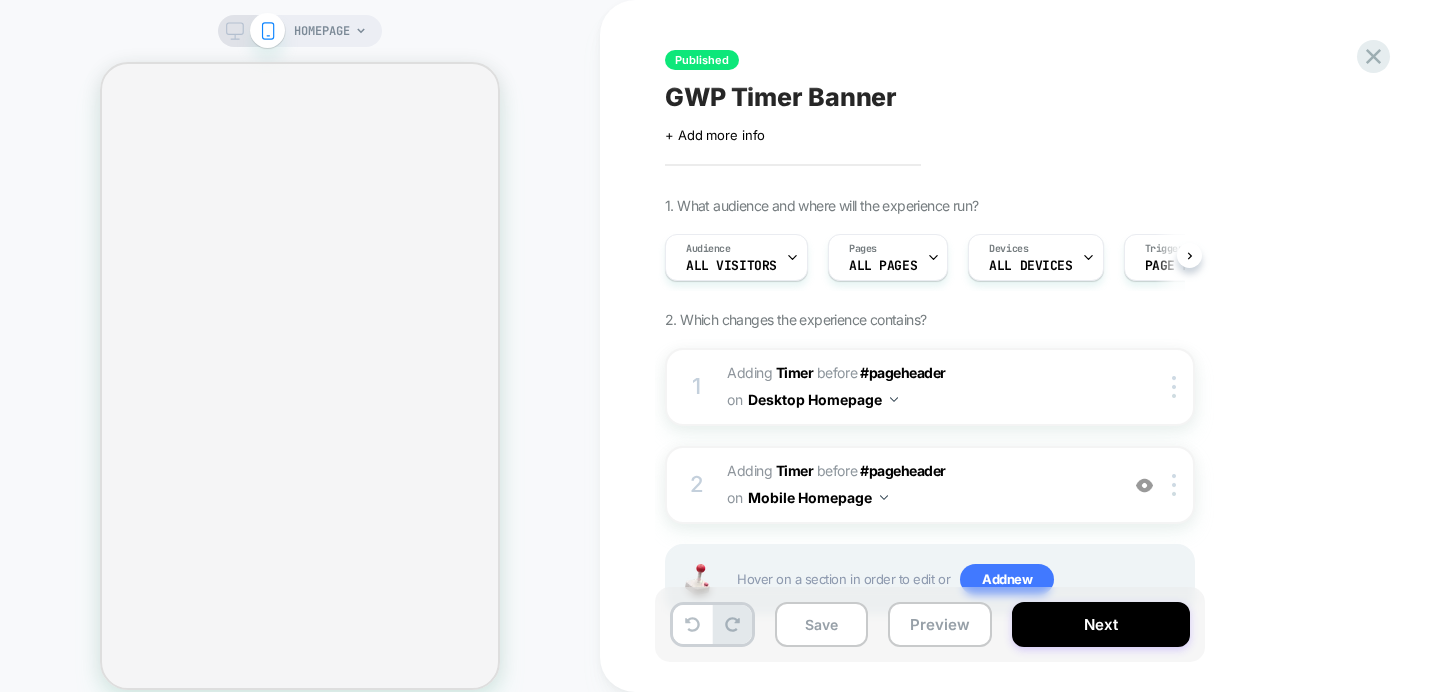 scroll, scrollTop: 0, scrollLeft: 1, axis: horizontal 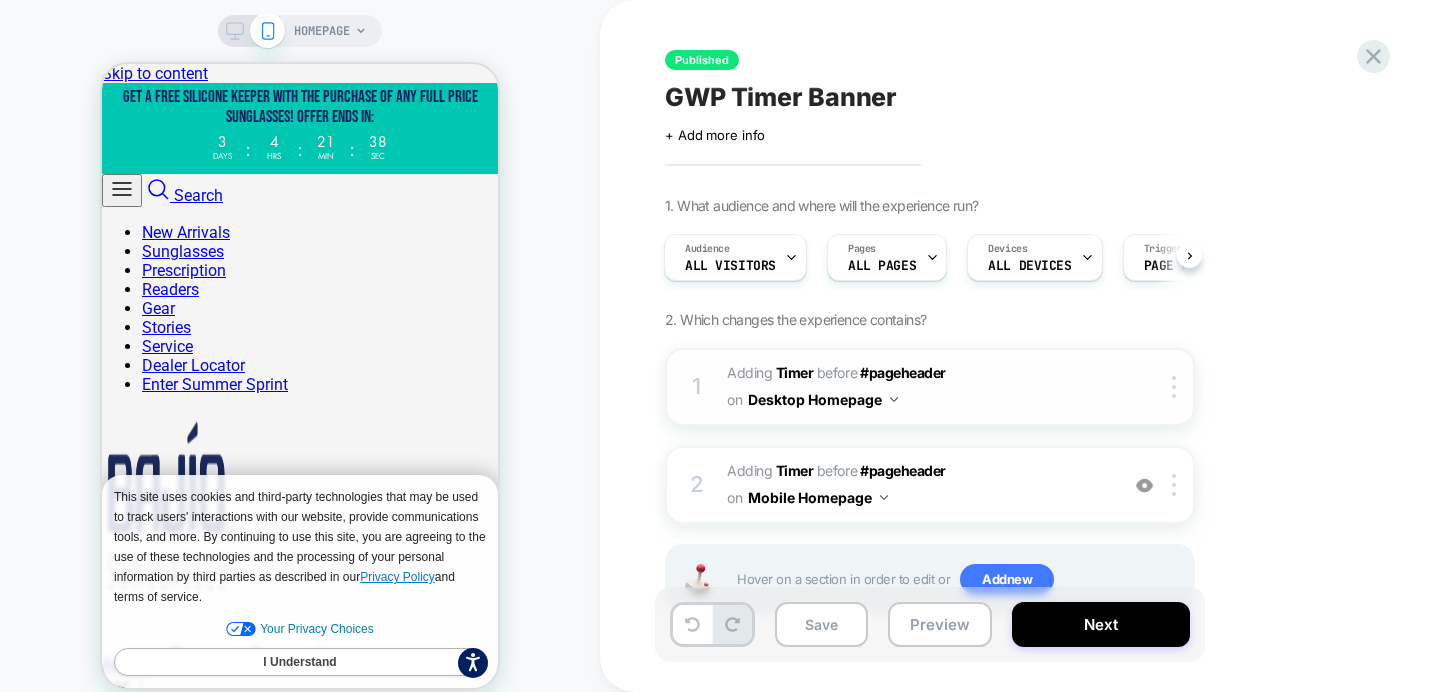 click on "#_loomi_addon_1751918728466 Adding   Timer   BEFORE #pageheader #pageheader   on Desktop Homepage" at bounding box center (917, 387) 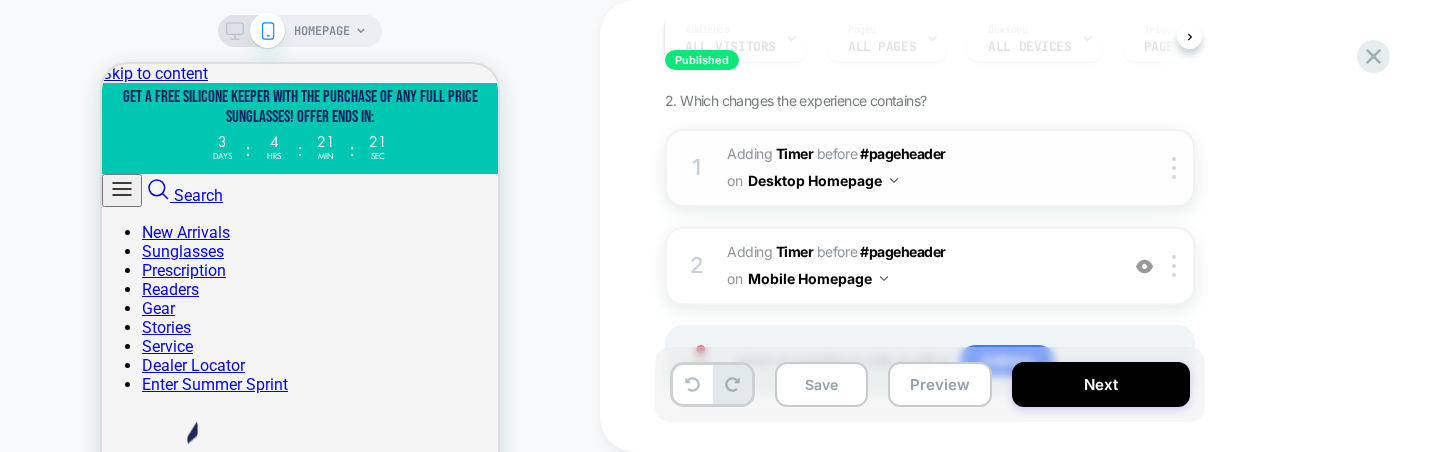scroll, scrollTop: 210, scrollLeft: 0, axis: vertical 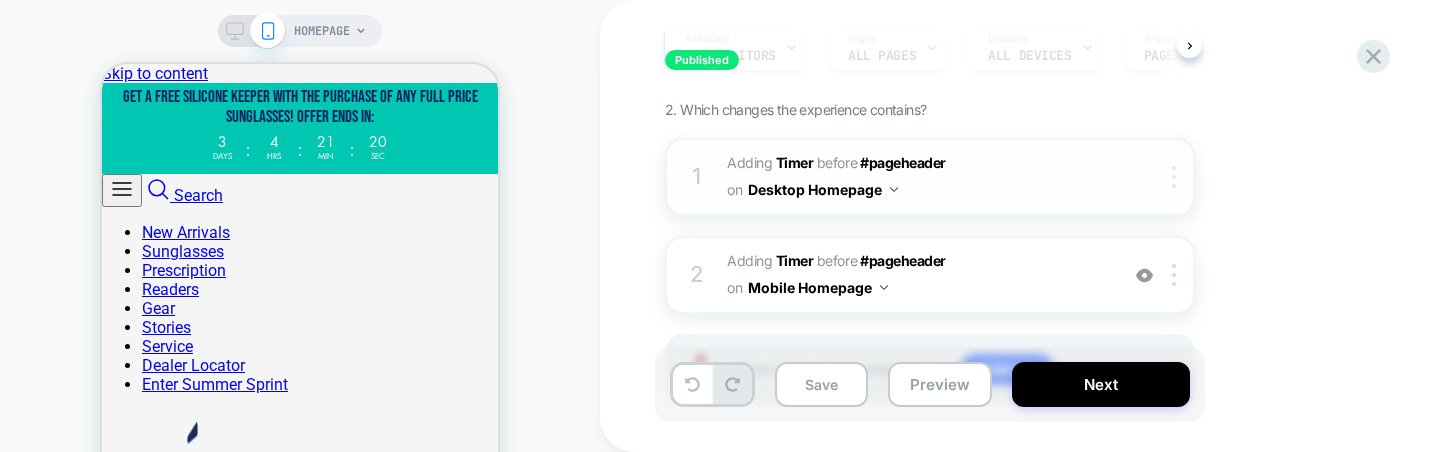 click at bounding box center (1177, 177) 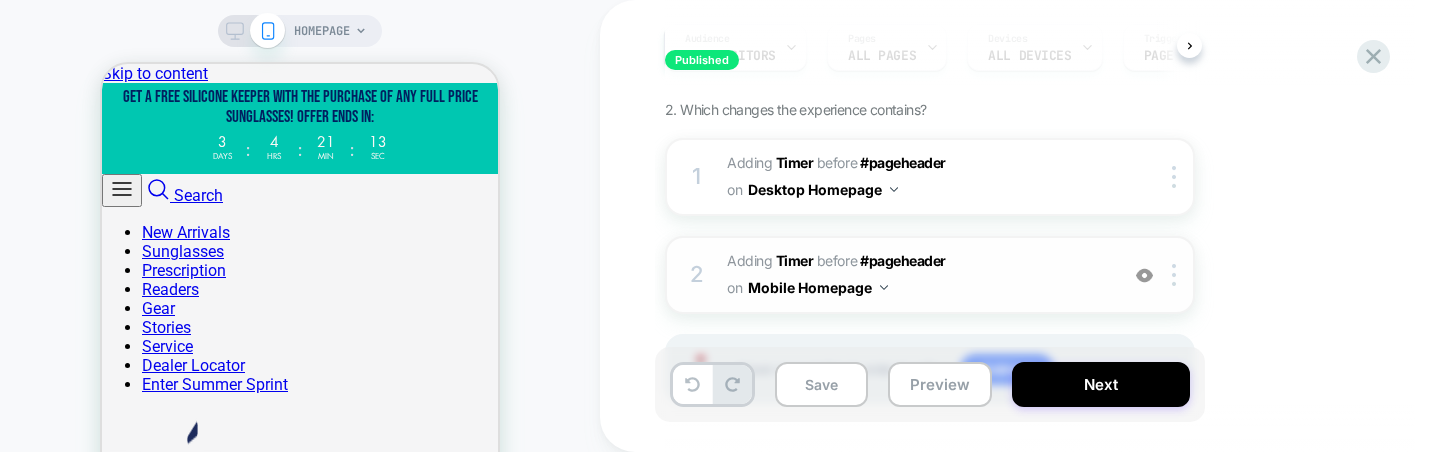 click on "#_loomi_addon_1751919352598 Adding   Timer   BEFORE #pageheader #pageheader   on Mobile Homepage" at bounding box center (917, 275) 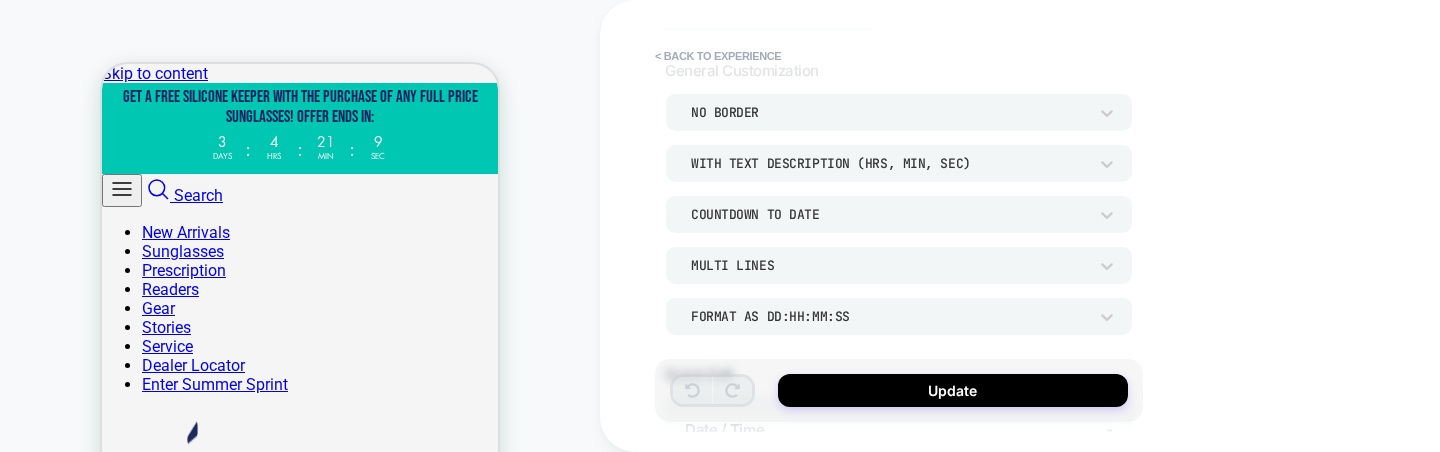 scroll, scrollTop: 101, scrollLeft: 0, axis: vertical 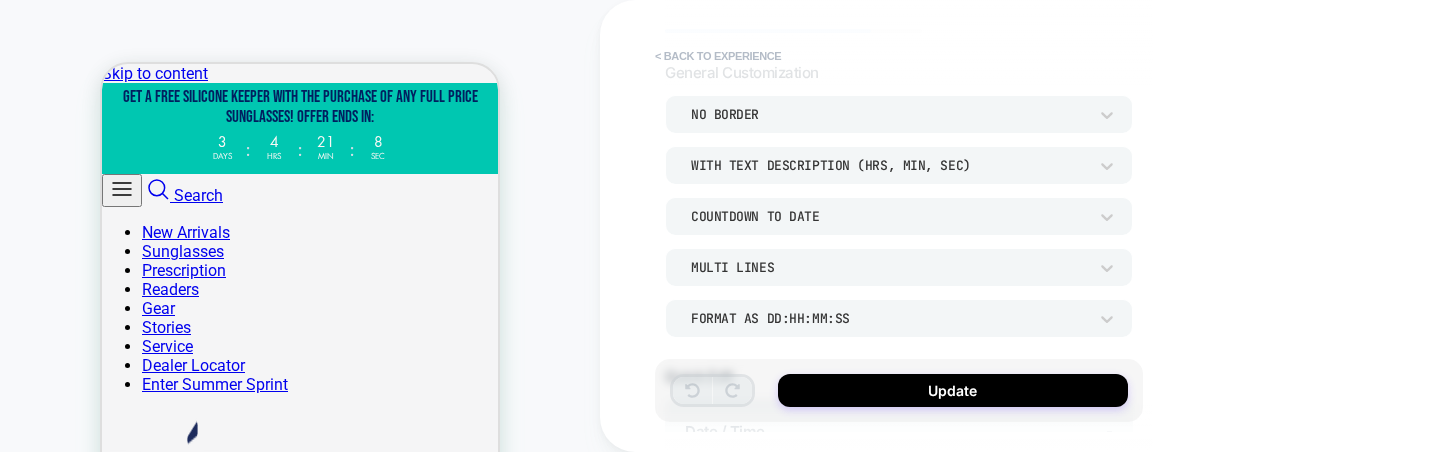 click on "< Back to experience" at bounding box center [718, 56] 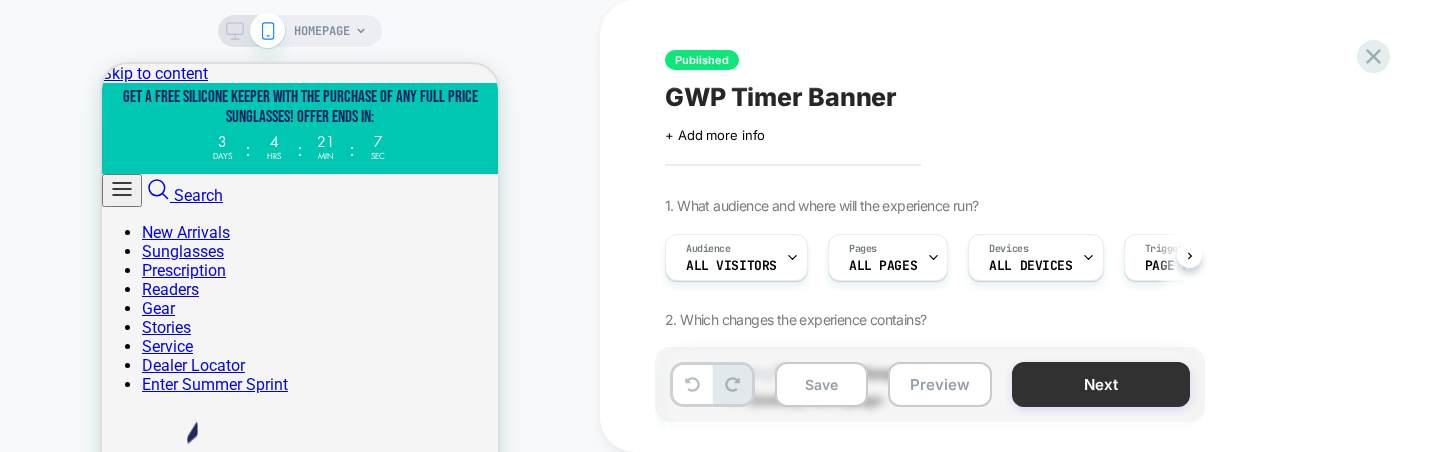 scroll, scrollTop: 0, scrollLeft: 1, axis: horizontal 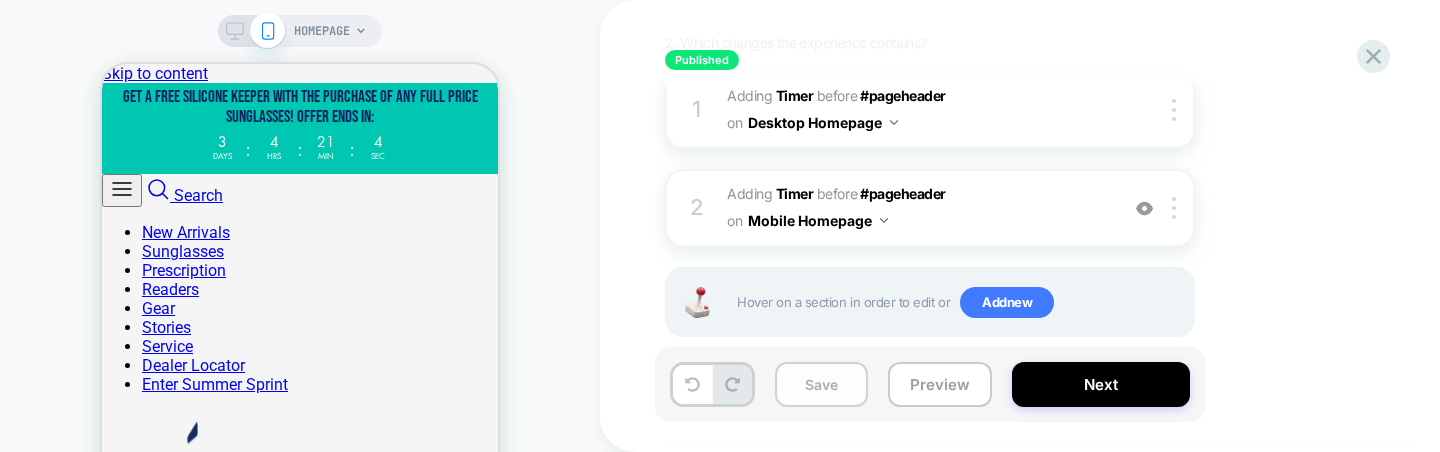 click on "Save" at bounding box center [821, 384] 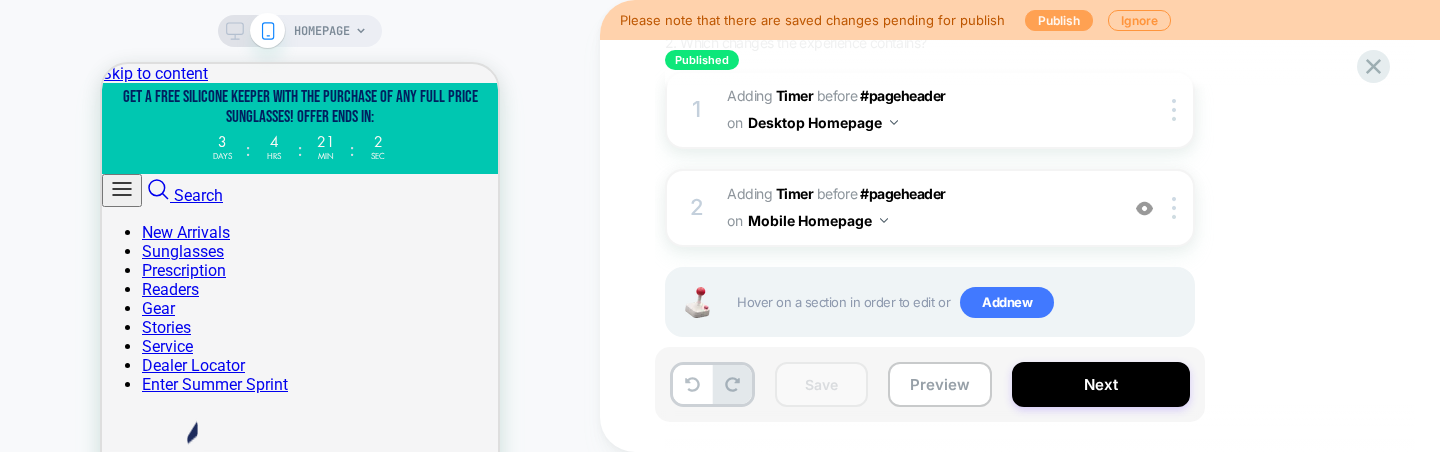 click on "Publish" at bounding box center (1059, 20) 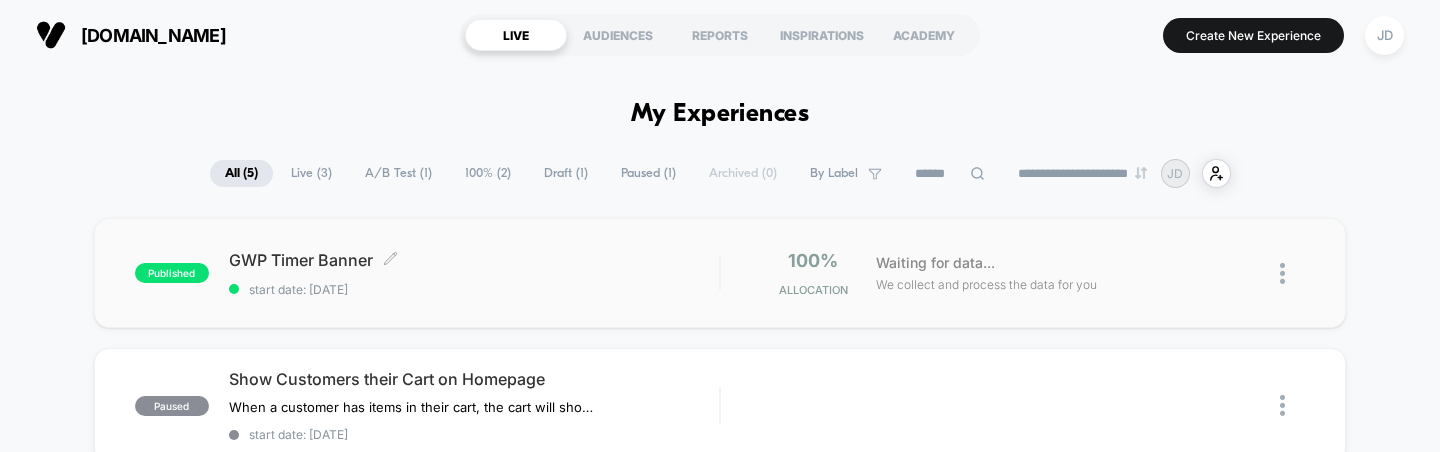 click on "GWP Timer Banner Click to edit experience details Click to edit experience details start date: [DATE]" at bounding box center [474, 273] 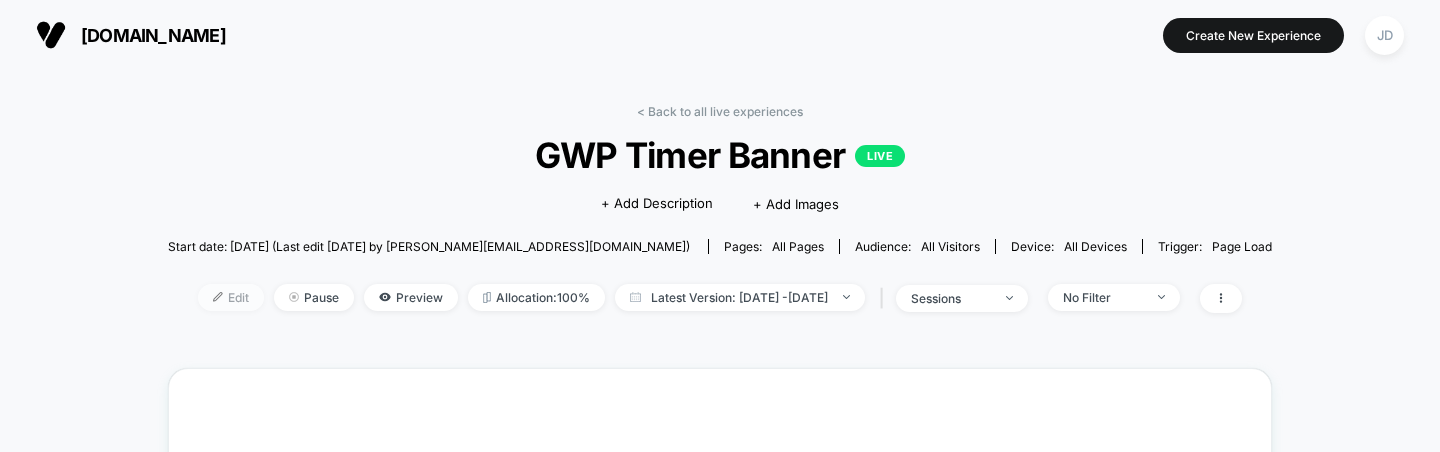 click at bounding box center (218, 297) 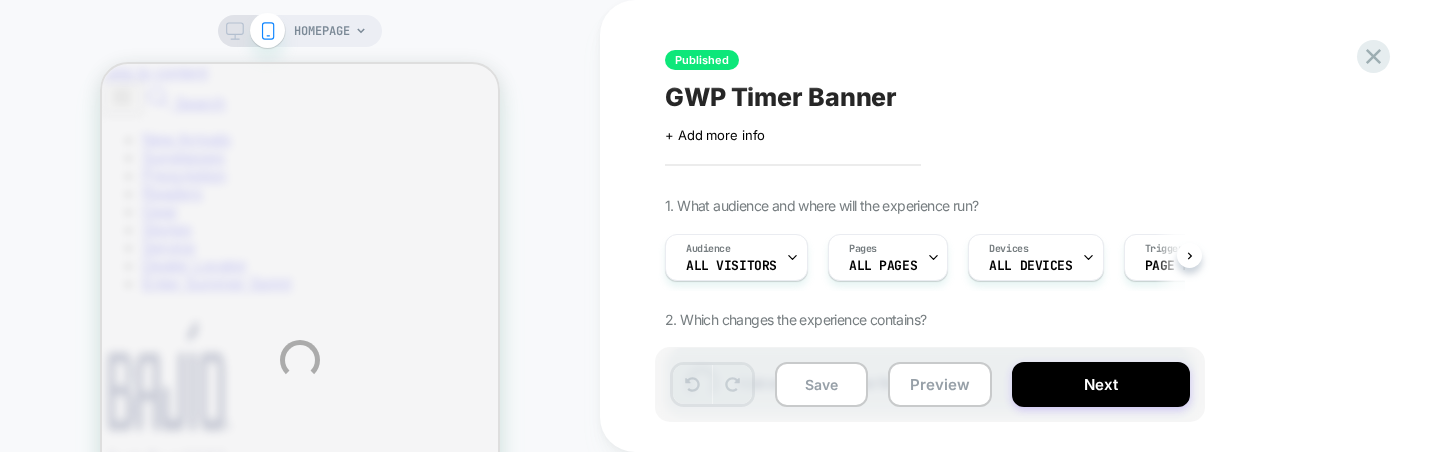 scroll, scrollTop: 0, scrollLeft: 0, axis: both 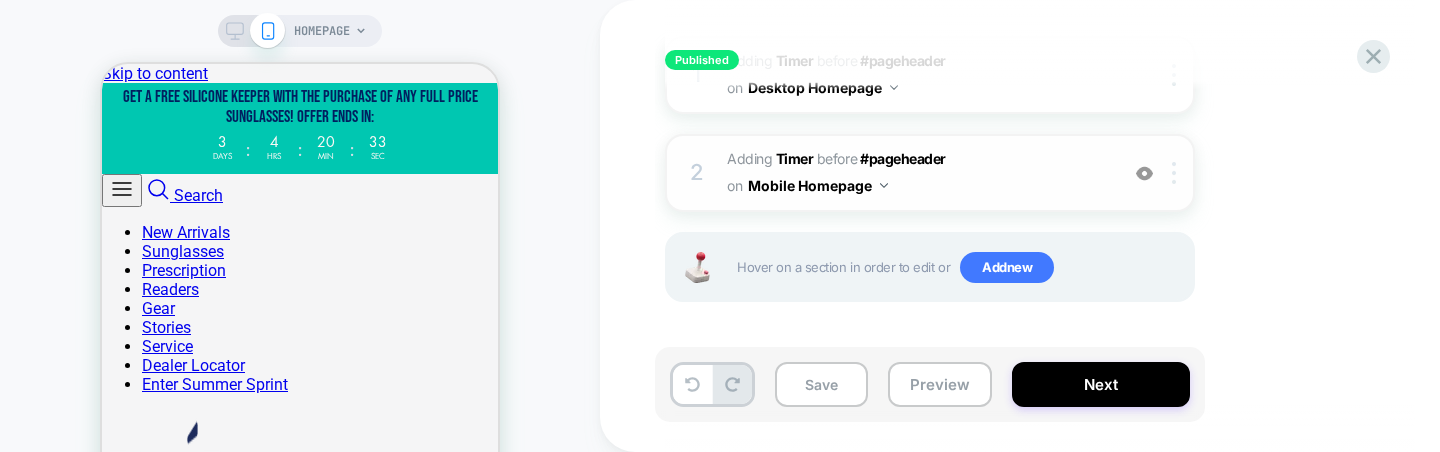 click at bounding box center [1174, 173] 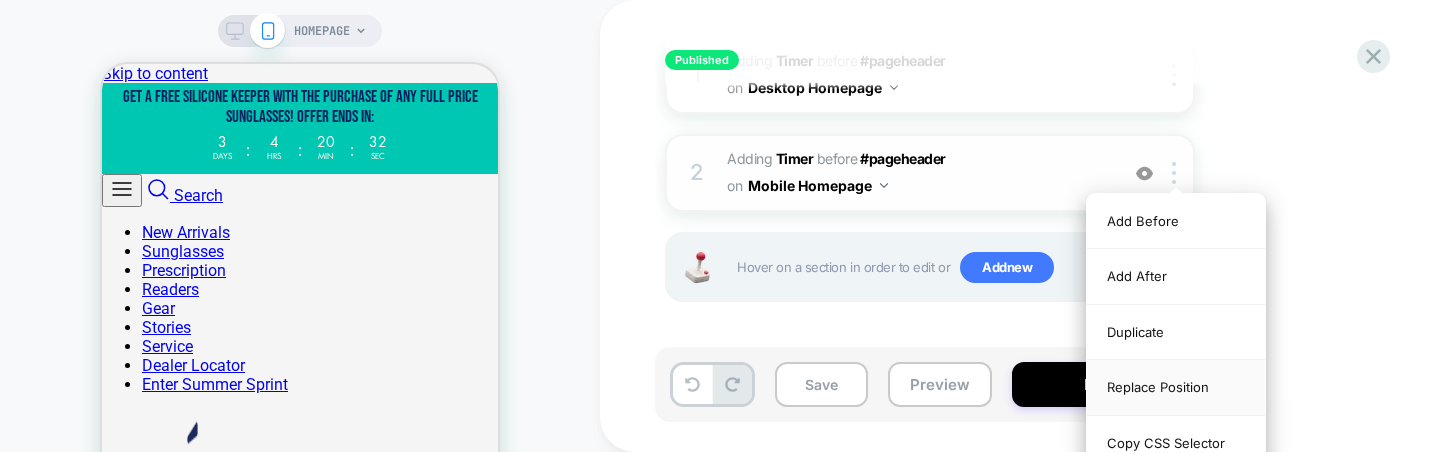 click on "Replace Position" at bounding box center (1176, 387) 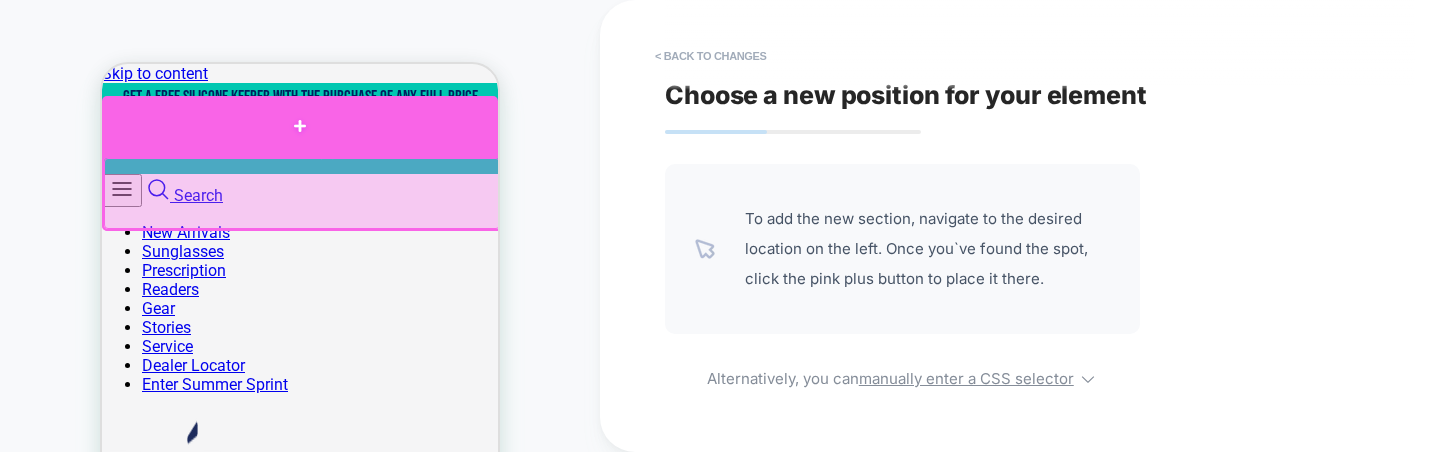 click at bounding box center [300, 126] 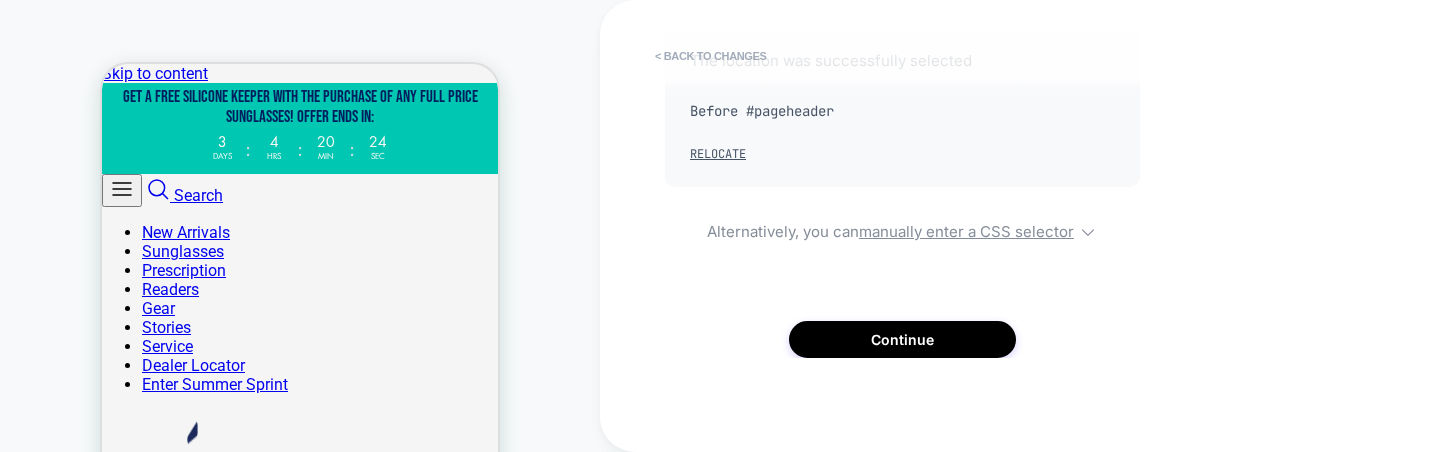 scroll, scrollTop: 148, scrollLeft: 0, axis: vertical 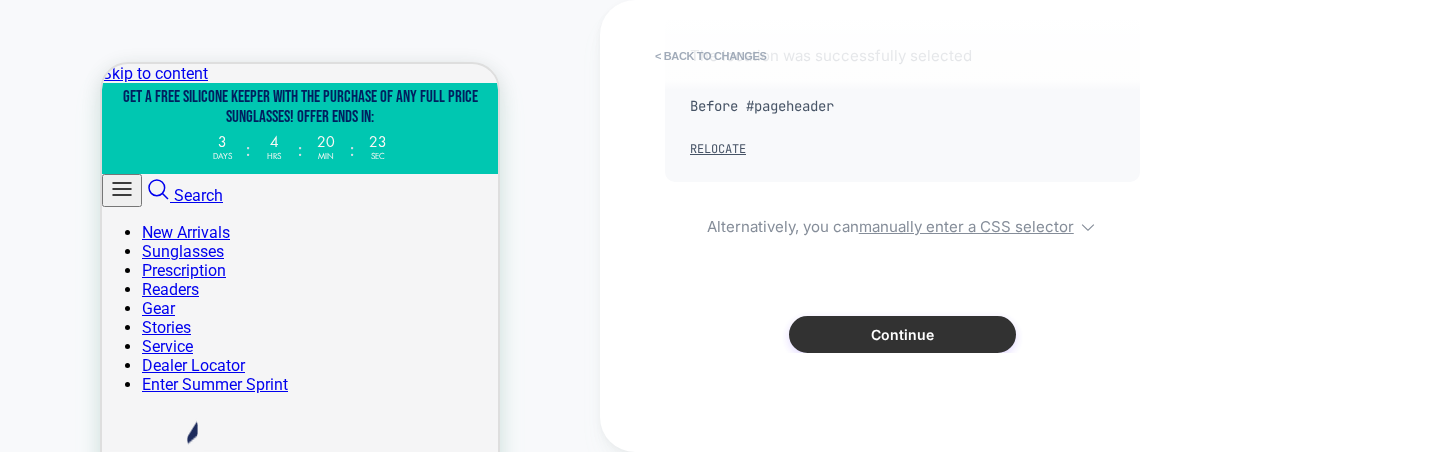 click on "Continue" at bounding box center [902, 334] 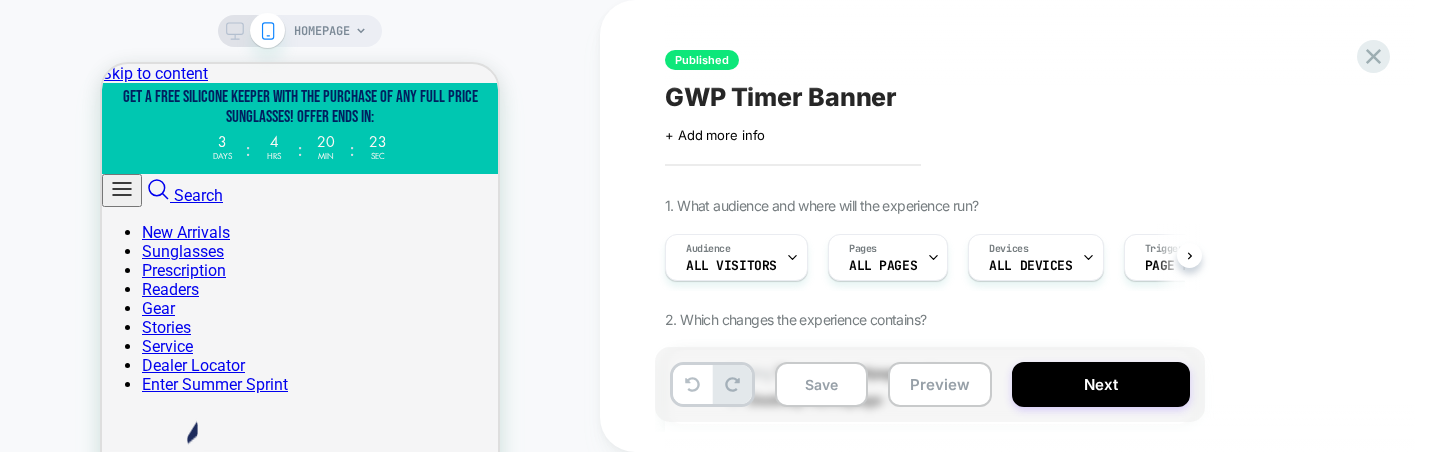 scroll, scrollTop: 0, scrollLeft: 1, axis: horizontal 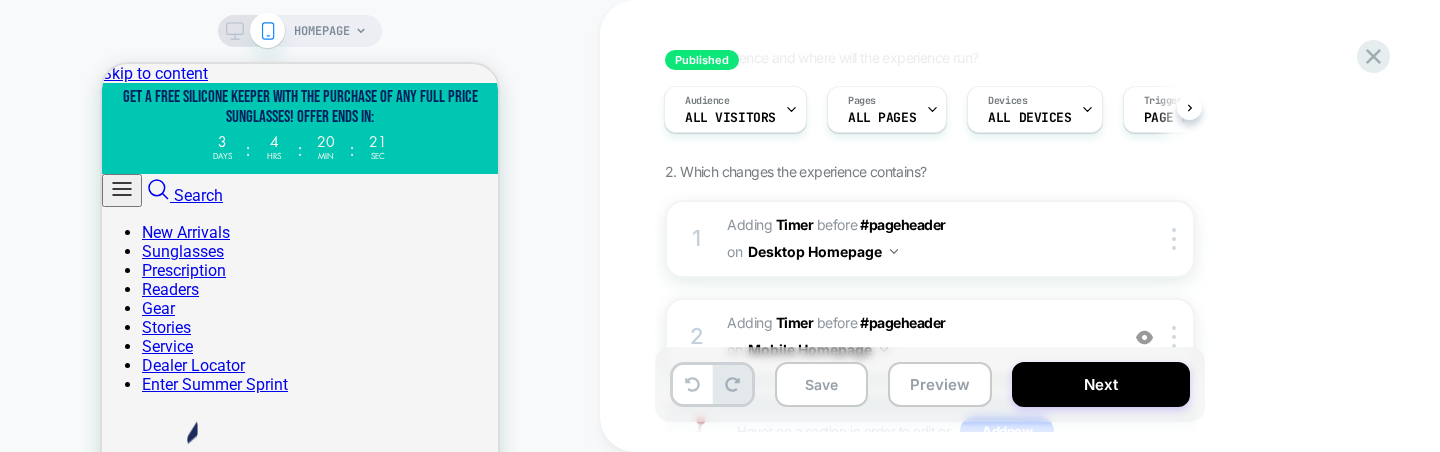 click 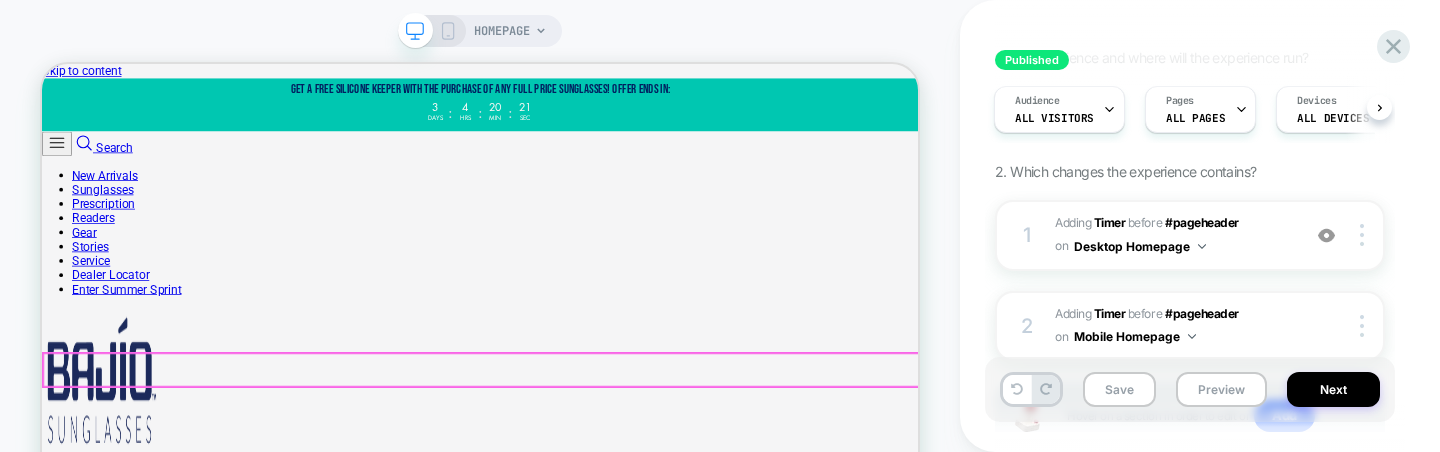 scroll, scrollTop: 0, scrollLeft: 0, axis: both 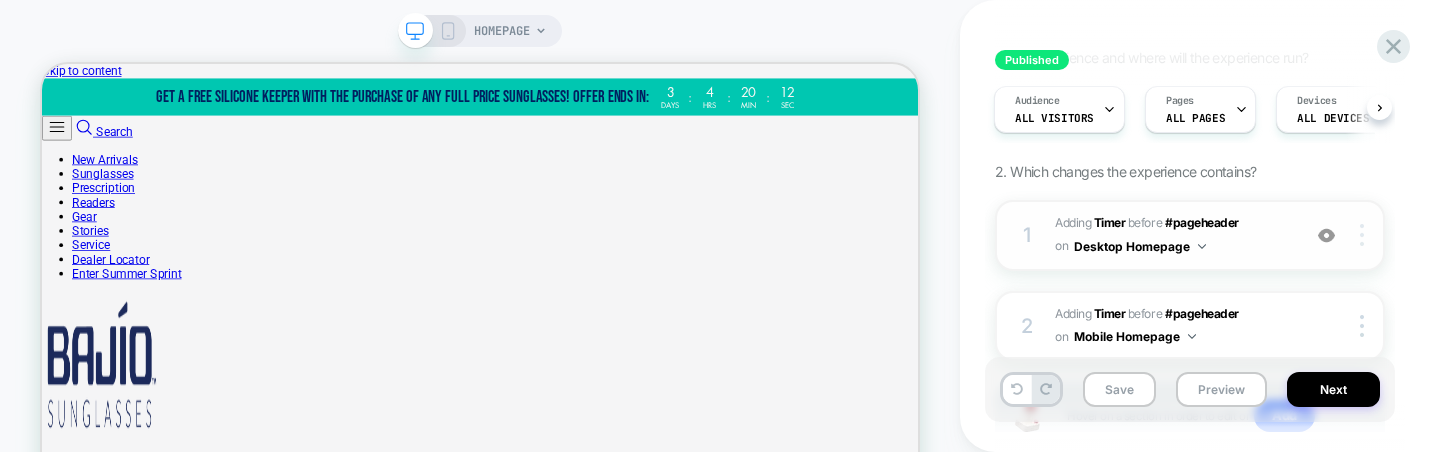 click at bounding box center (1365, 235) 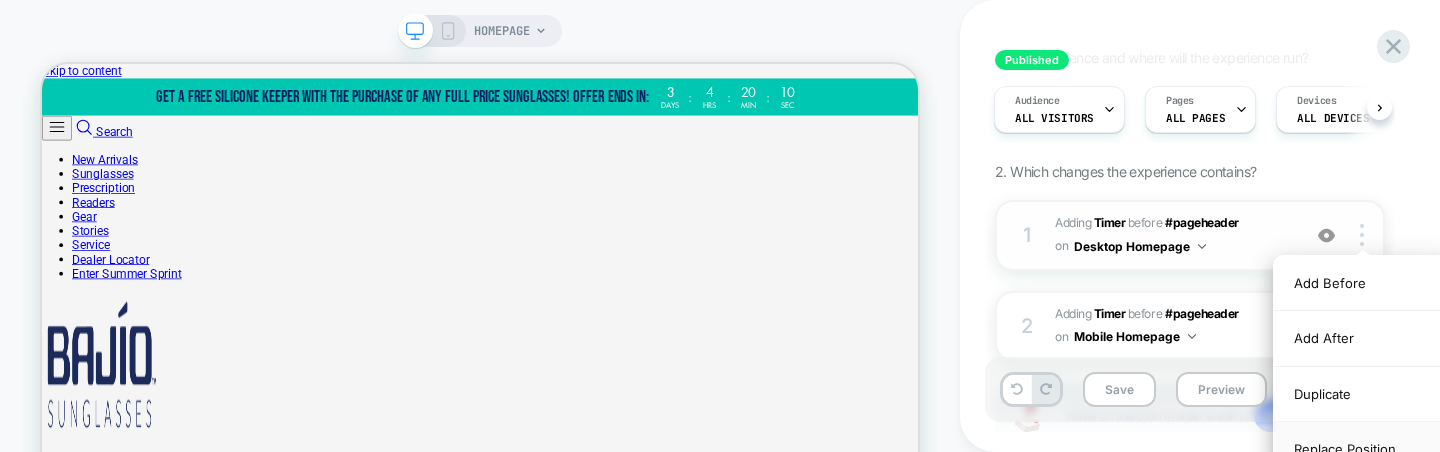 click on "Replace Position" at bounding box center [1363, 449] 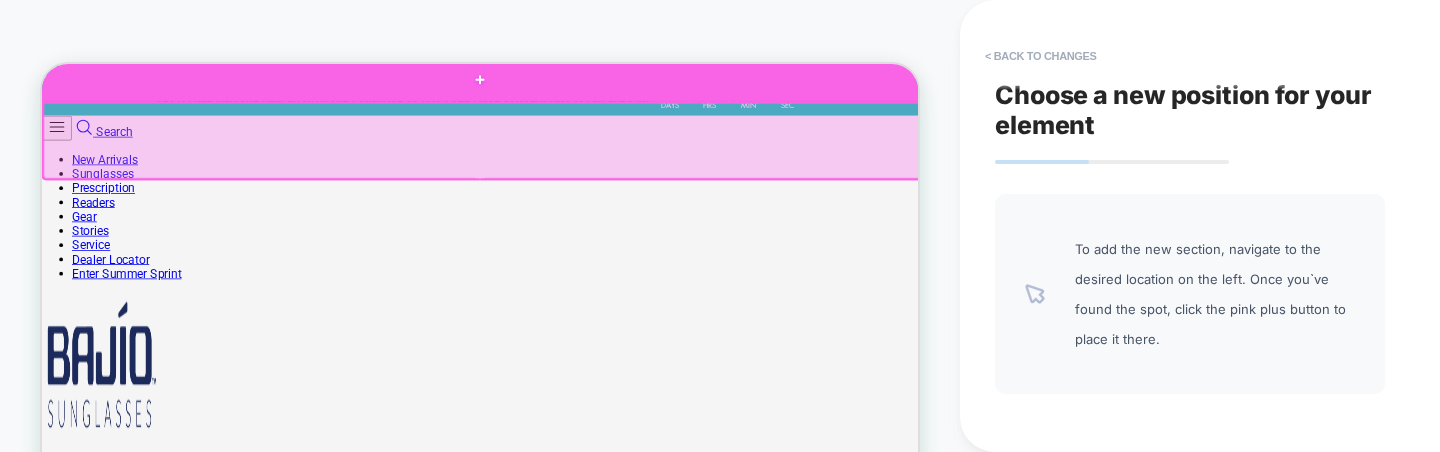 click at bounding box center (626, 85) 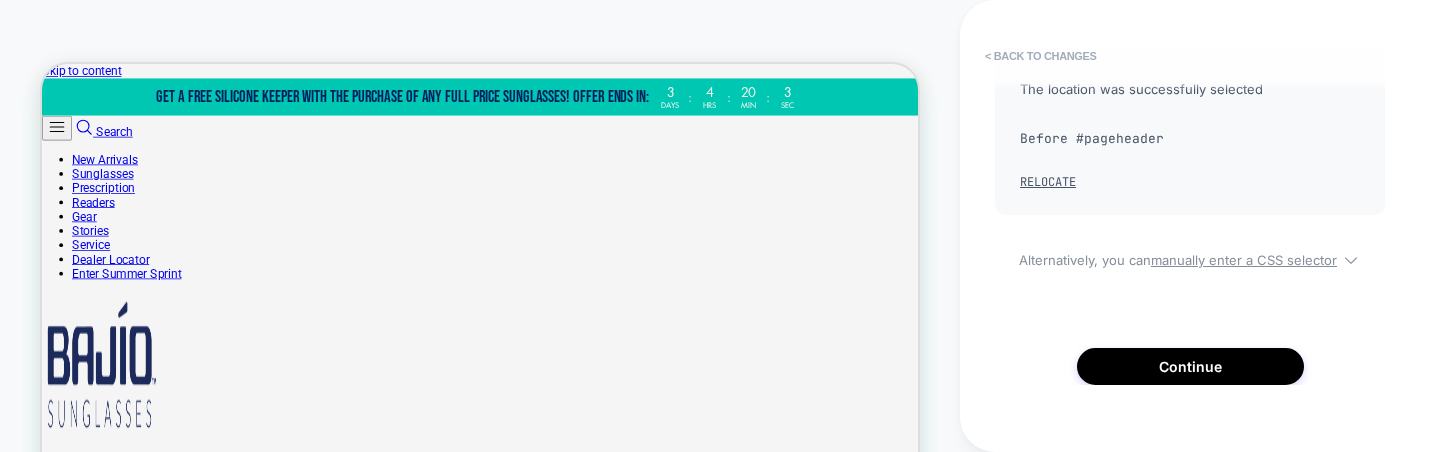scroll, scrollTop: 160, scrollLeft: 0, axis: vertical 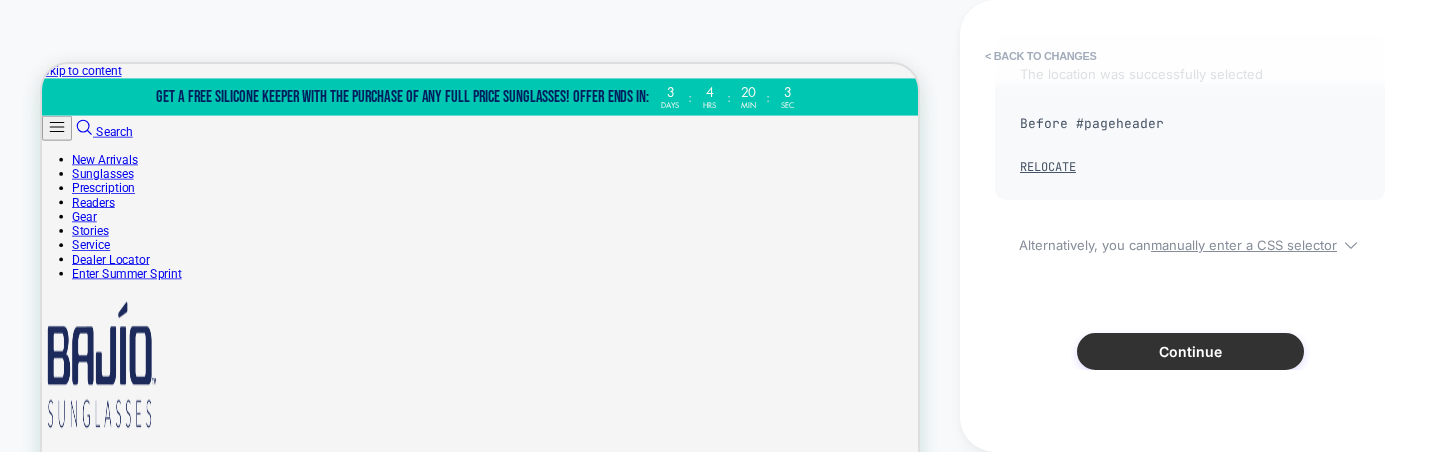 click on "Continue" at bounding box center (1190, 351) 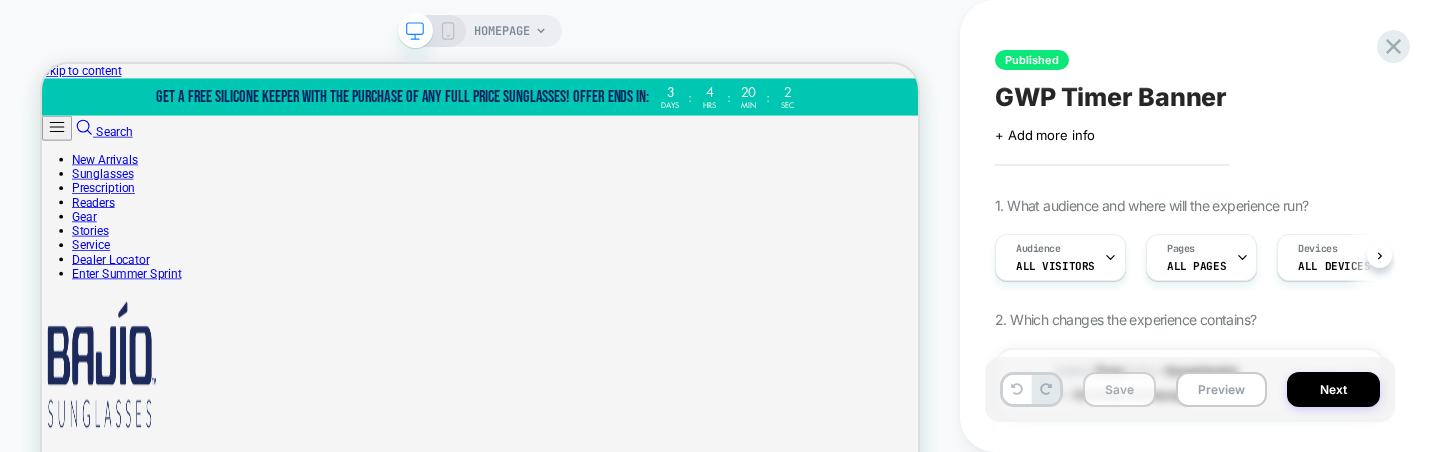 scroll, scrollTop: 0, scrollLeft: 1, axis: horizontal 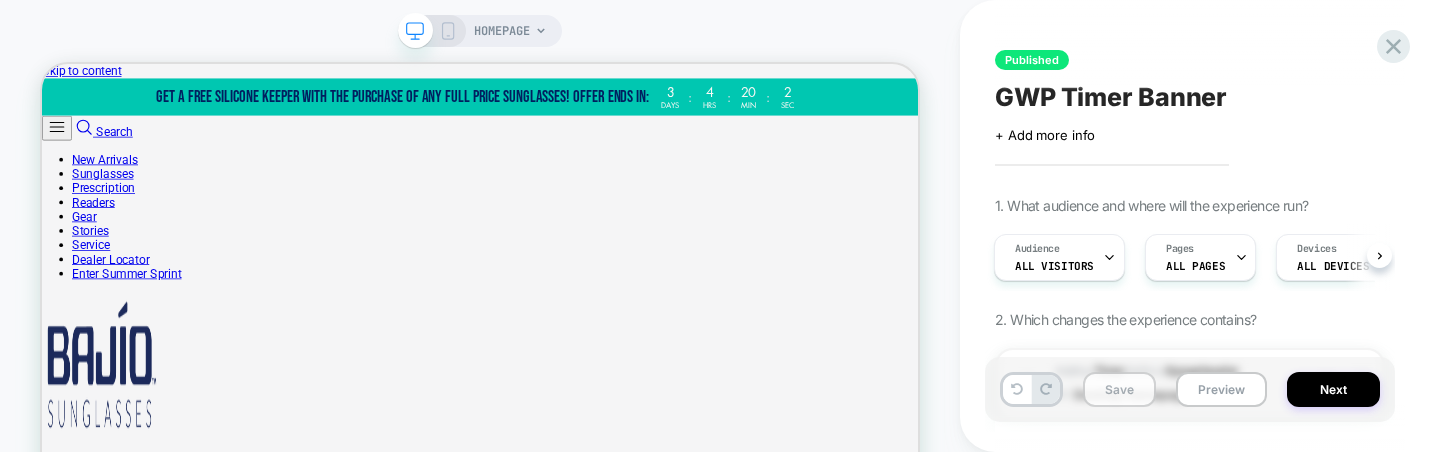 click on "Save" at bounding box center (1119, 389) 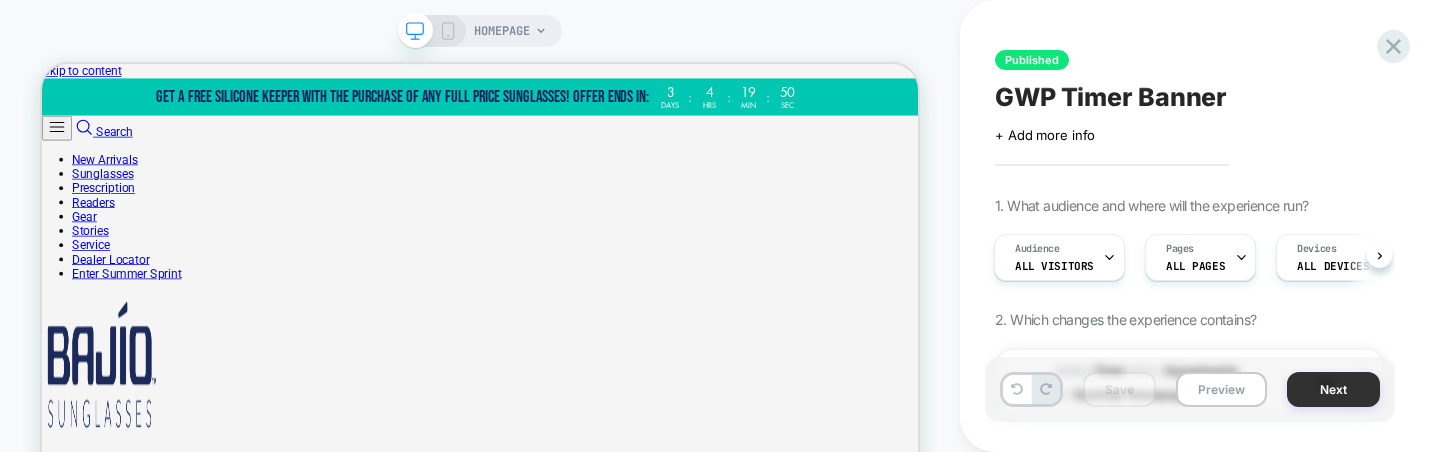 click on "Next" at bounding box center [1333, 389] 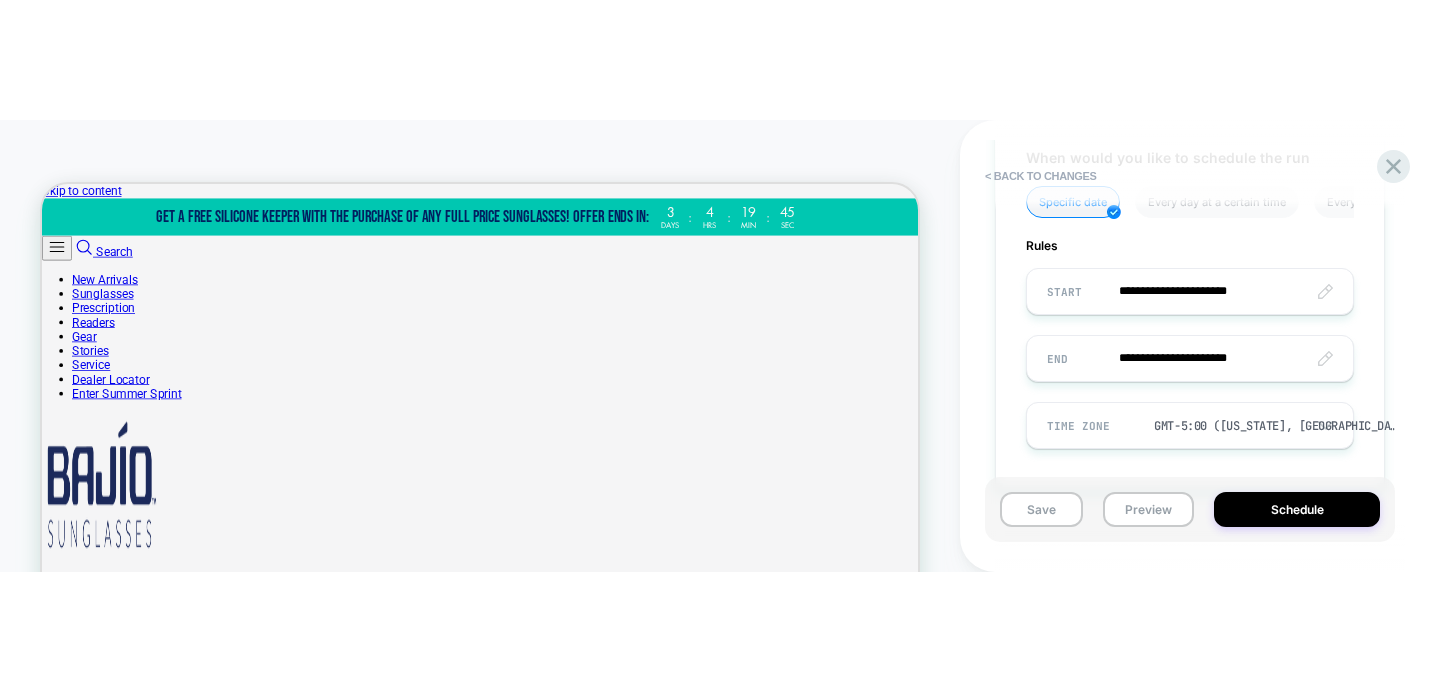 scroll, scrollTop: 824, scrollLeft: 0, axis: vertical 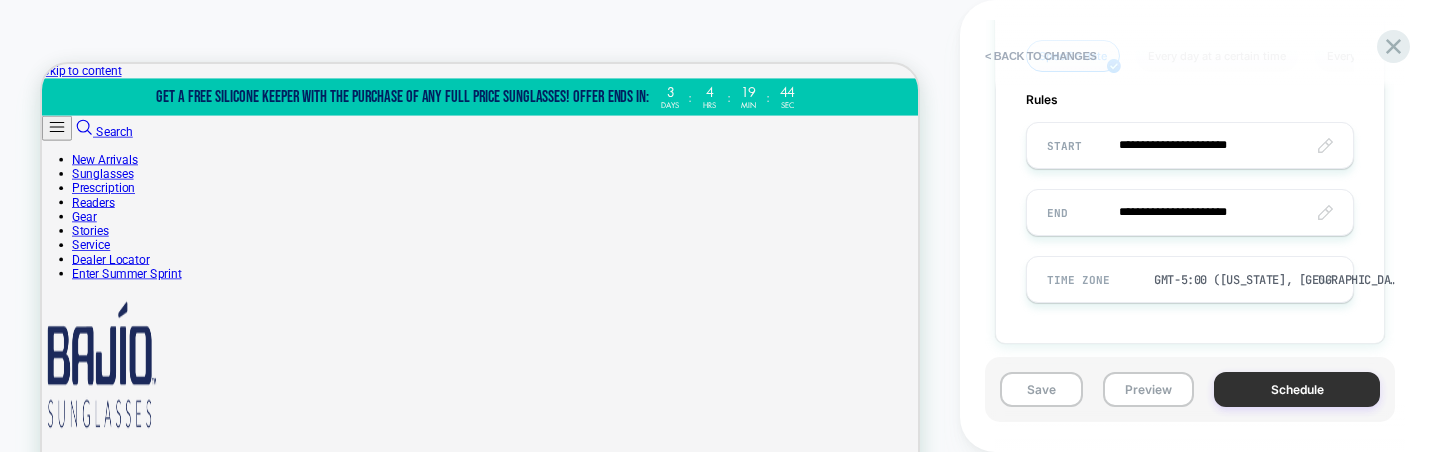 click on "Schedule" at bounding box center (1297, 389) 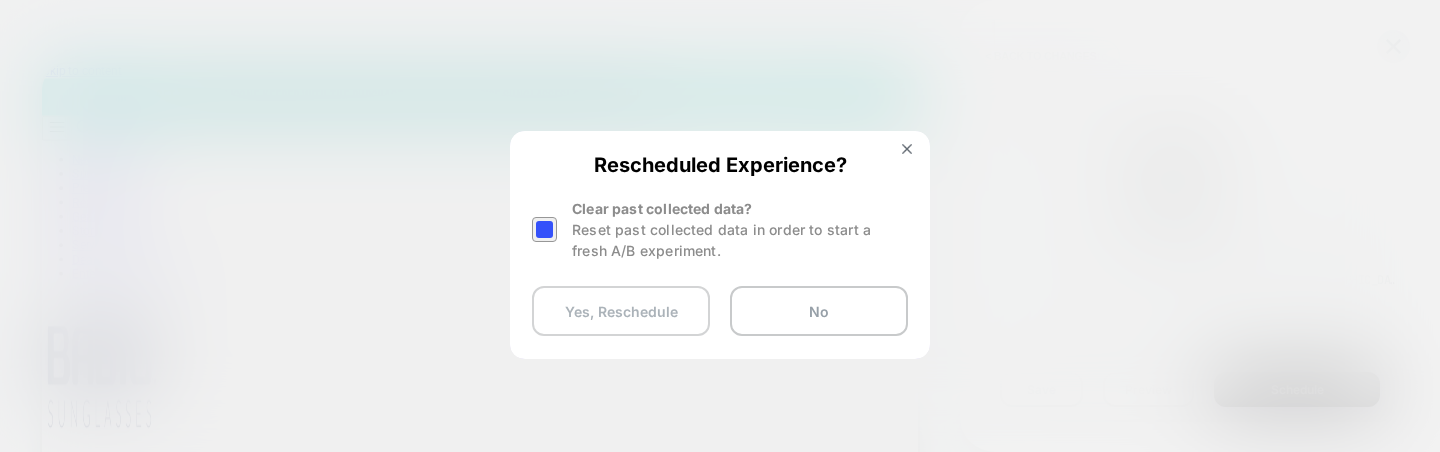 click on "Yes, Reschedule" at bounding box center [621, 311] 